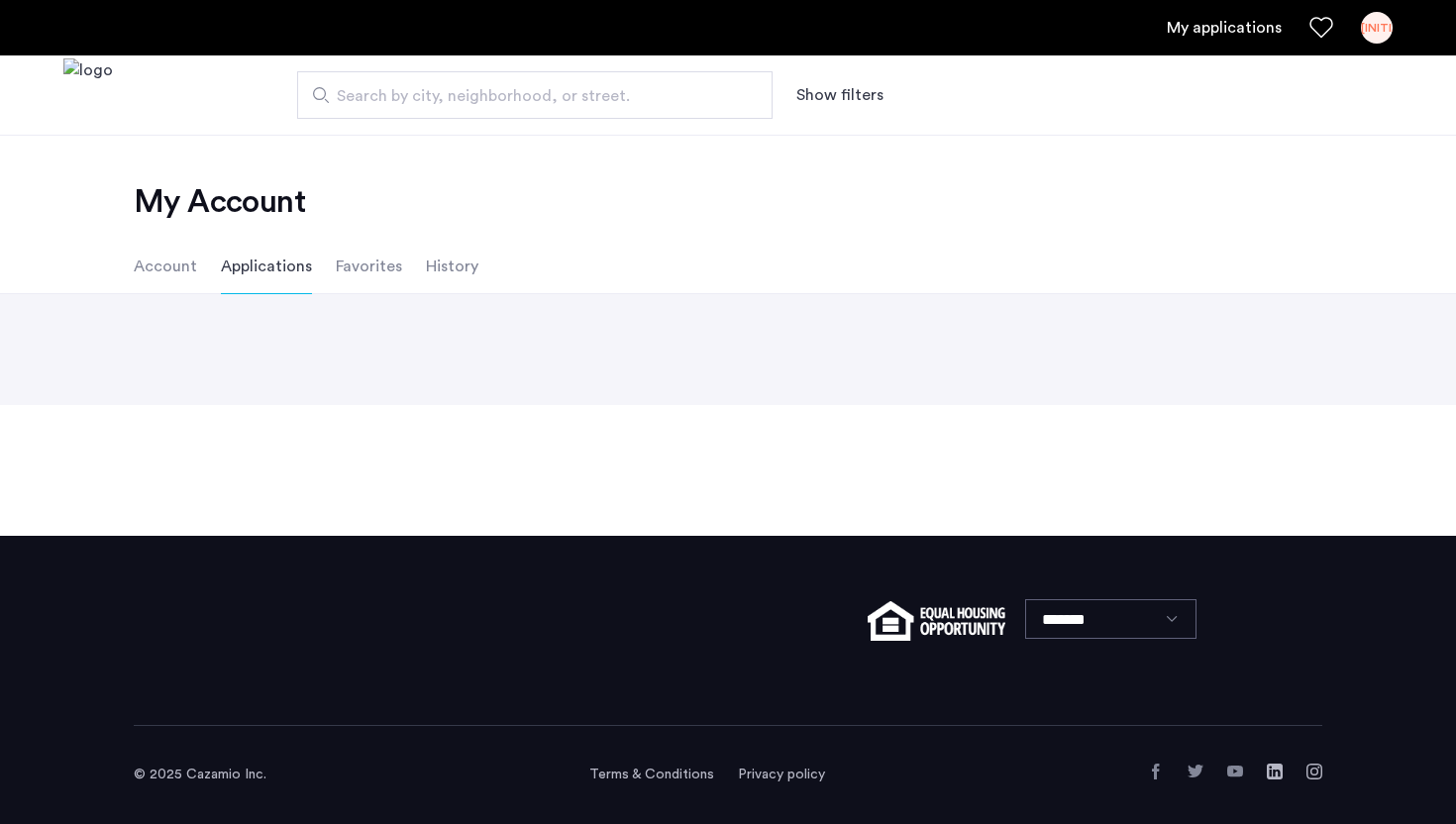 scroll, scrollTop: 0, scrollLeft: 0, axis: both 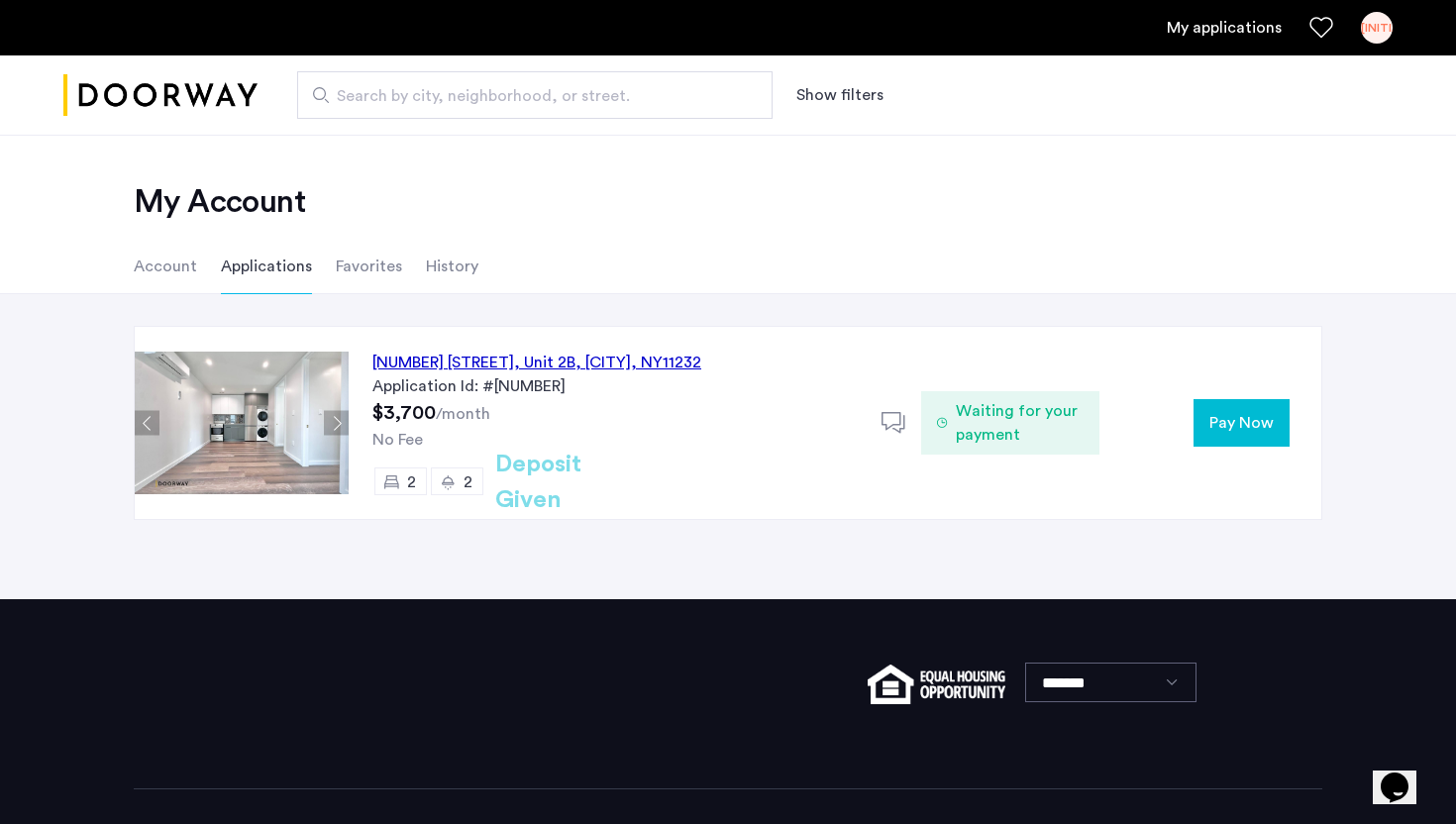 click on "Pay Now" 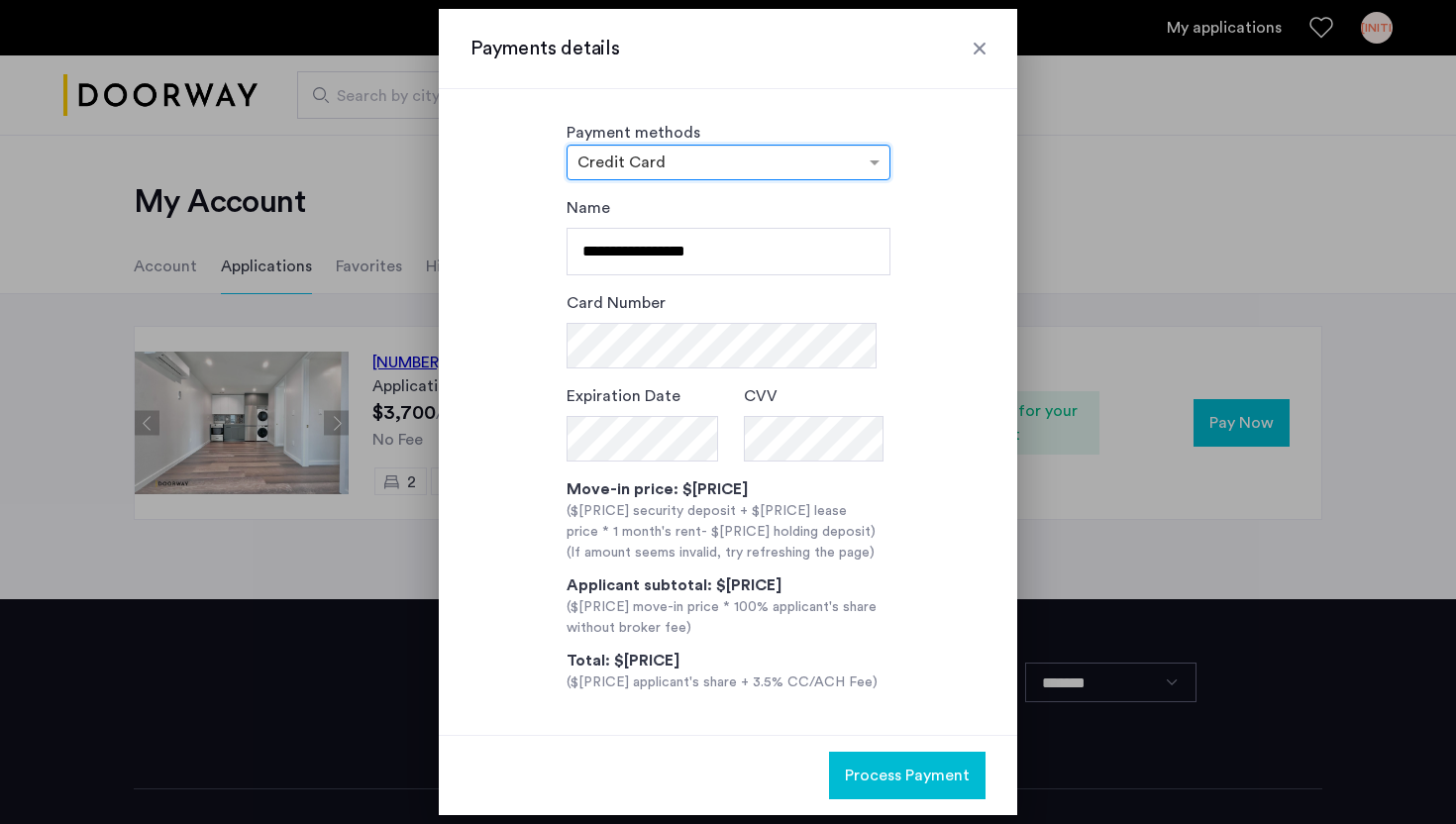 click at bounding box center (980, 49) 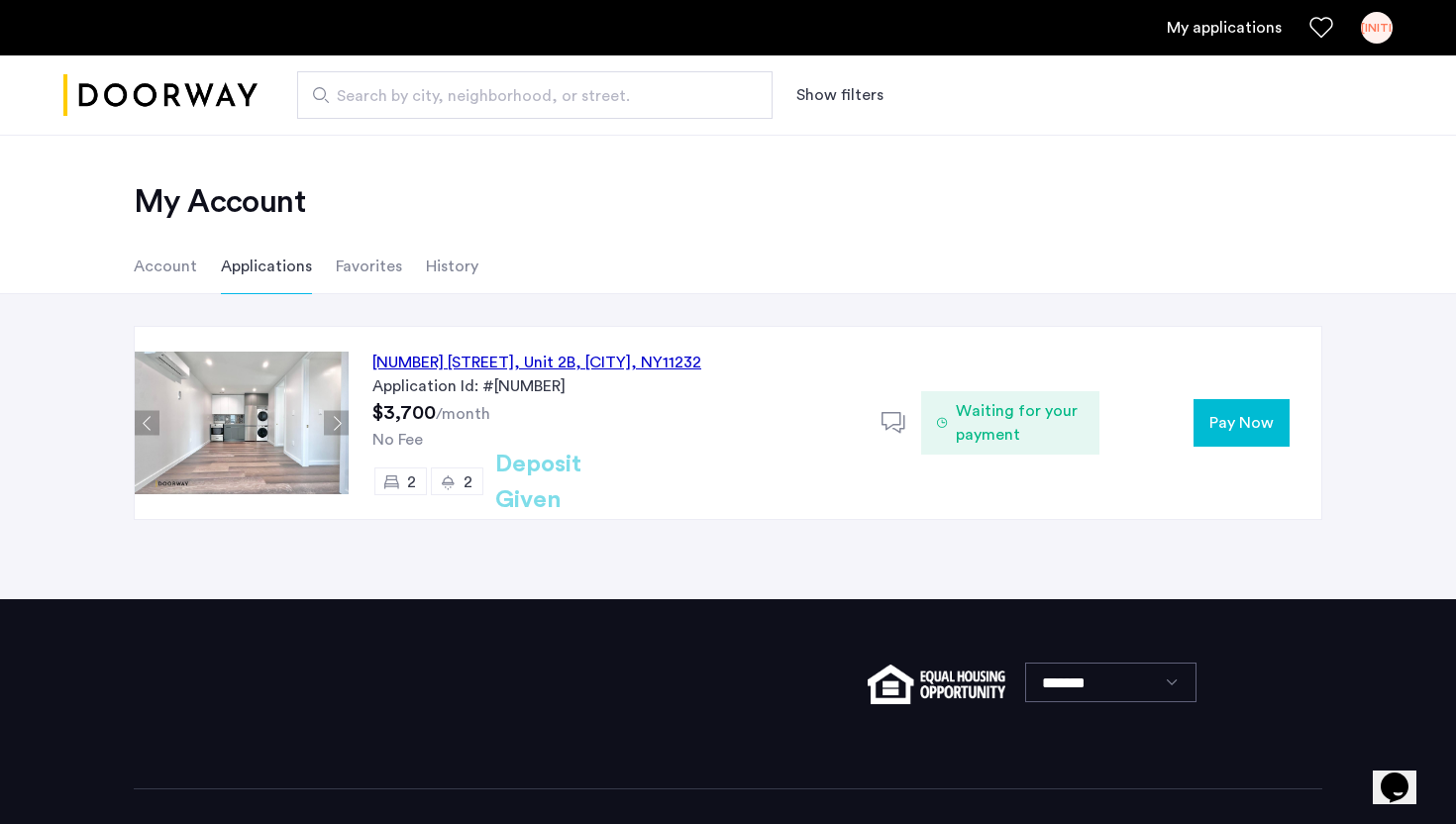 click on "Pay Now" 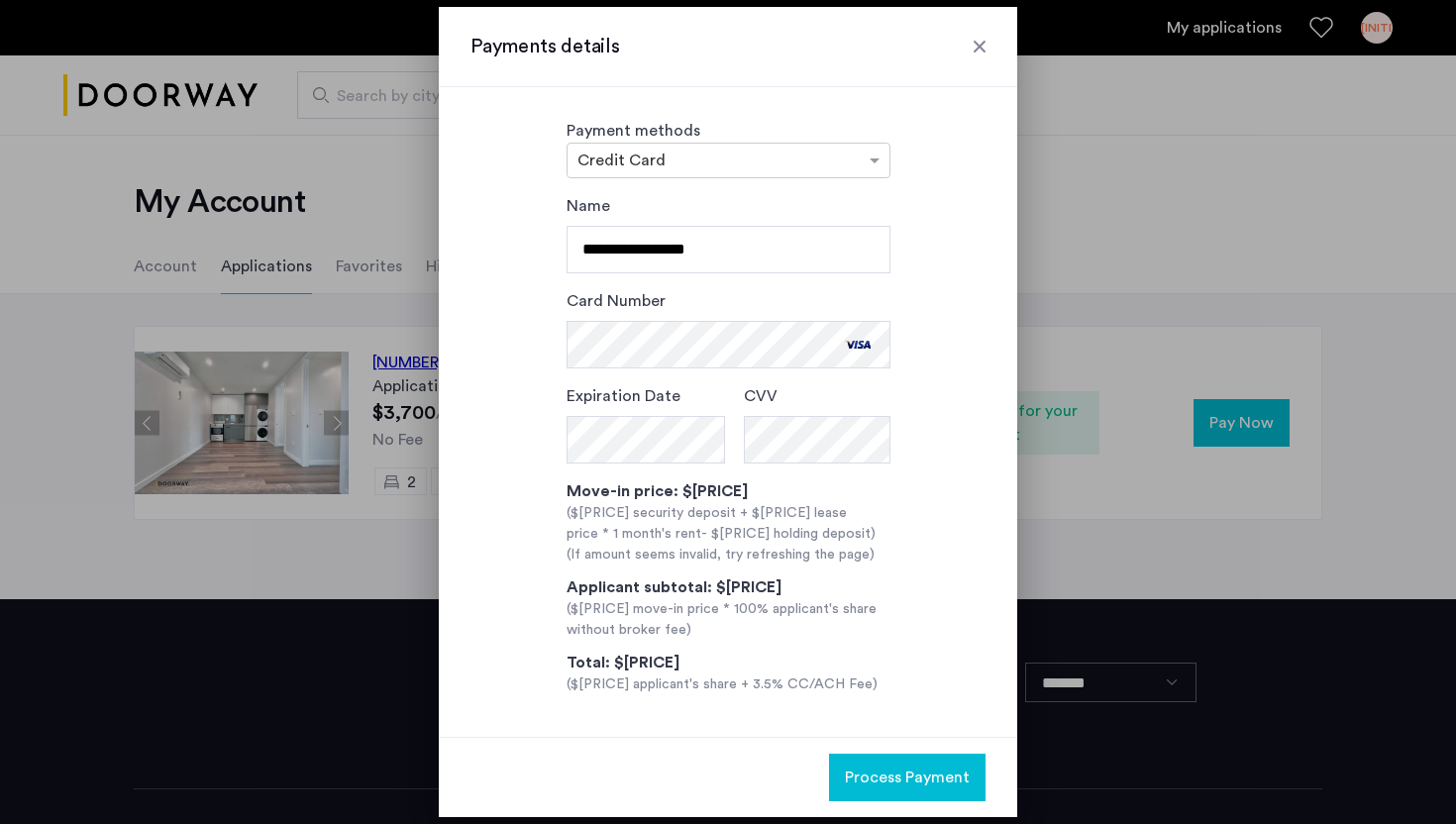 click on "**********" at bounding box center [728, 445] 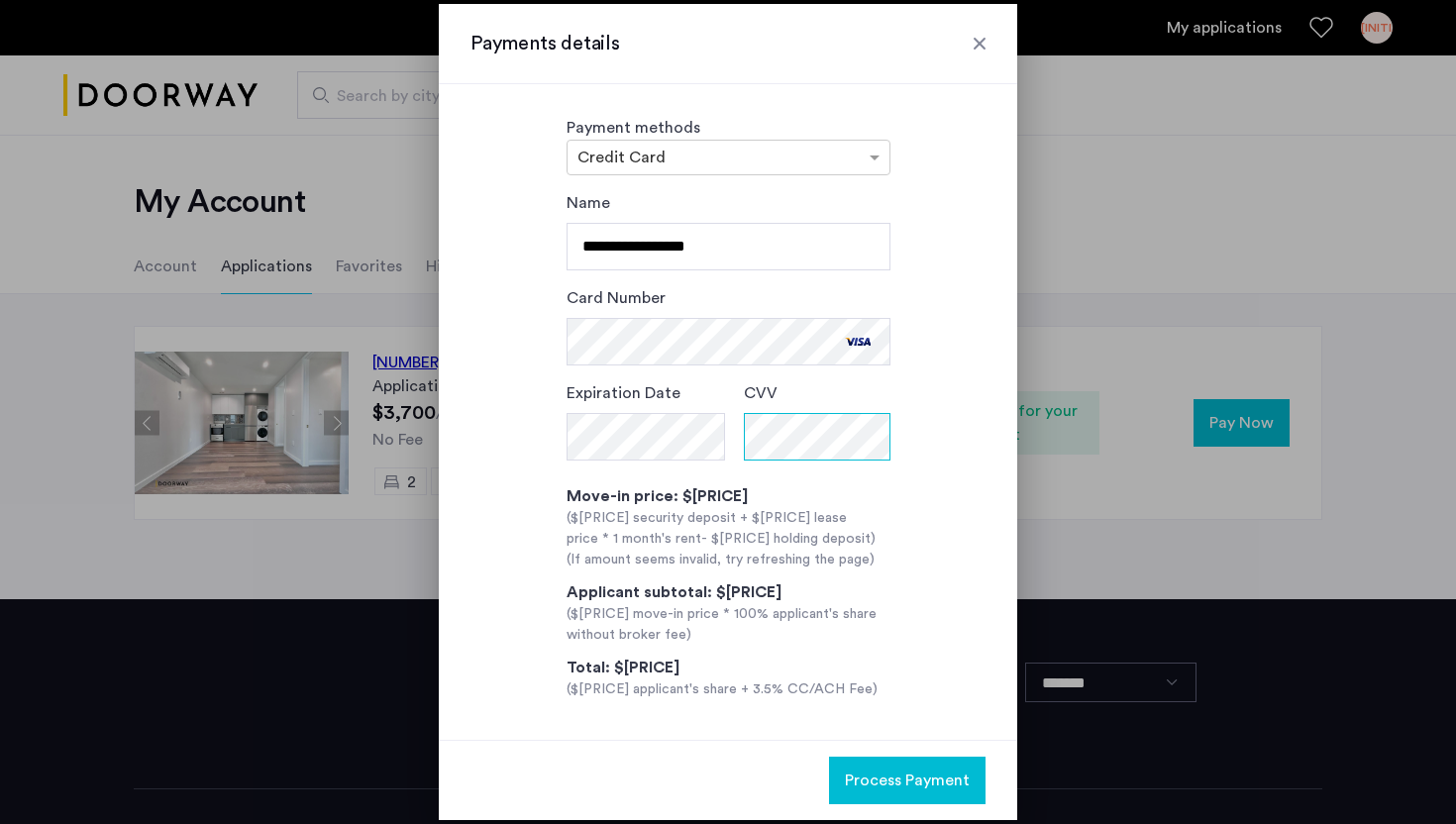 scroll, scrollTop: 2, scrollLeft: 0, axis: vertical 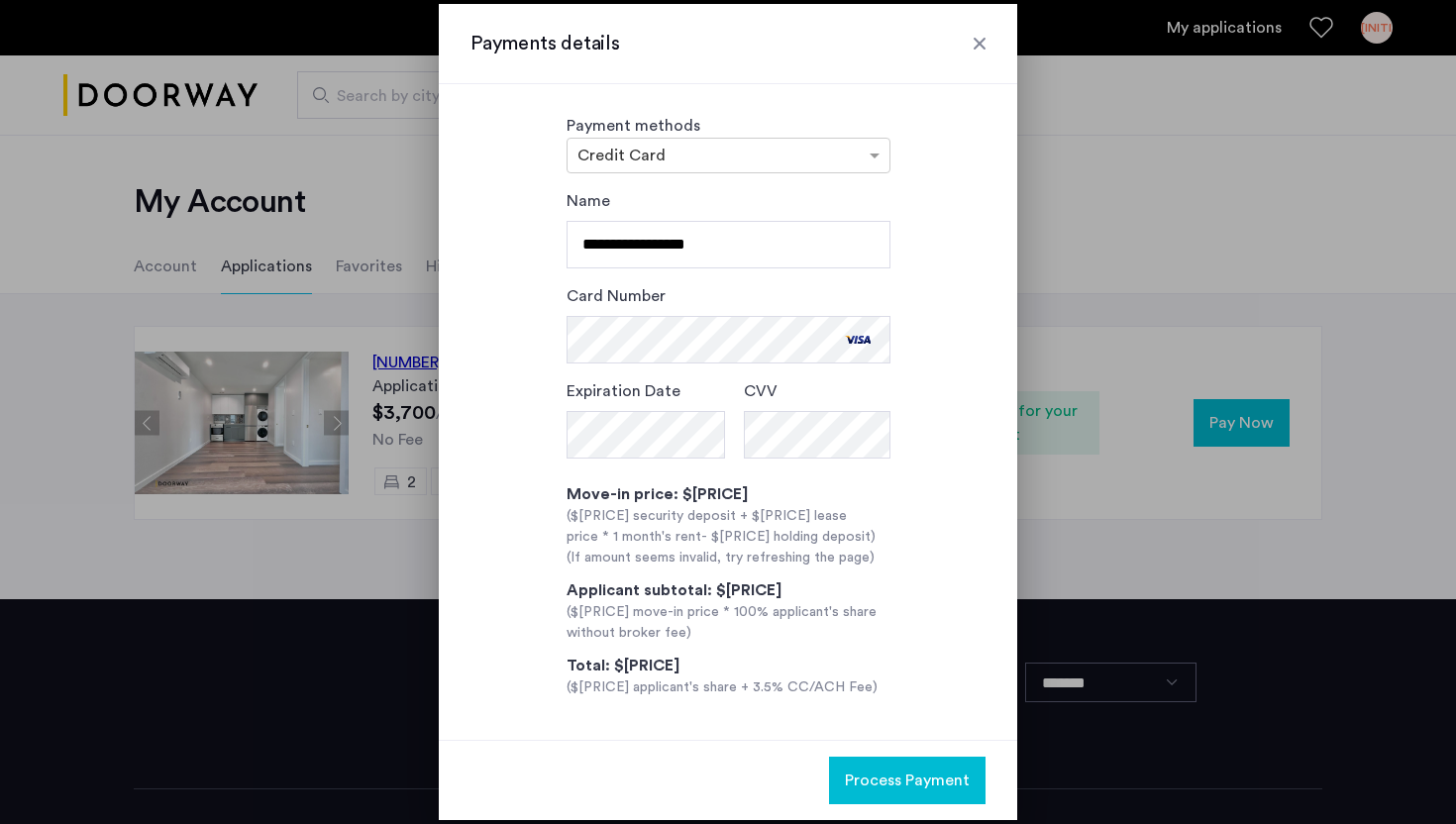 click on "Process Payment" at bounding box center [907, 780] 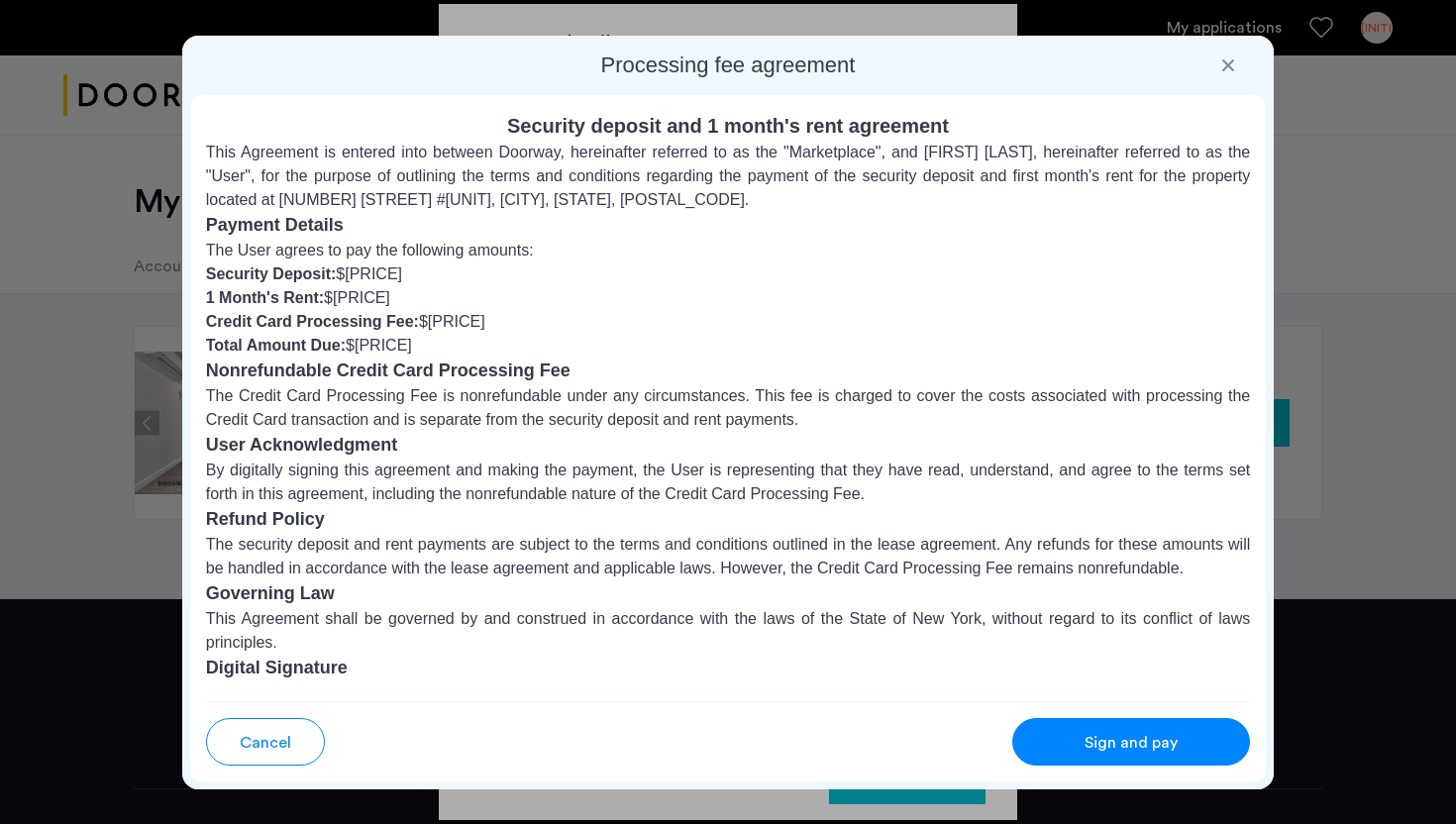 scroll, scrollTop: 83, scrollLeft: 0, axis: vertical 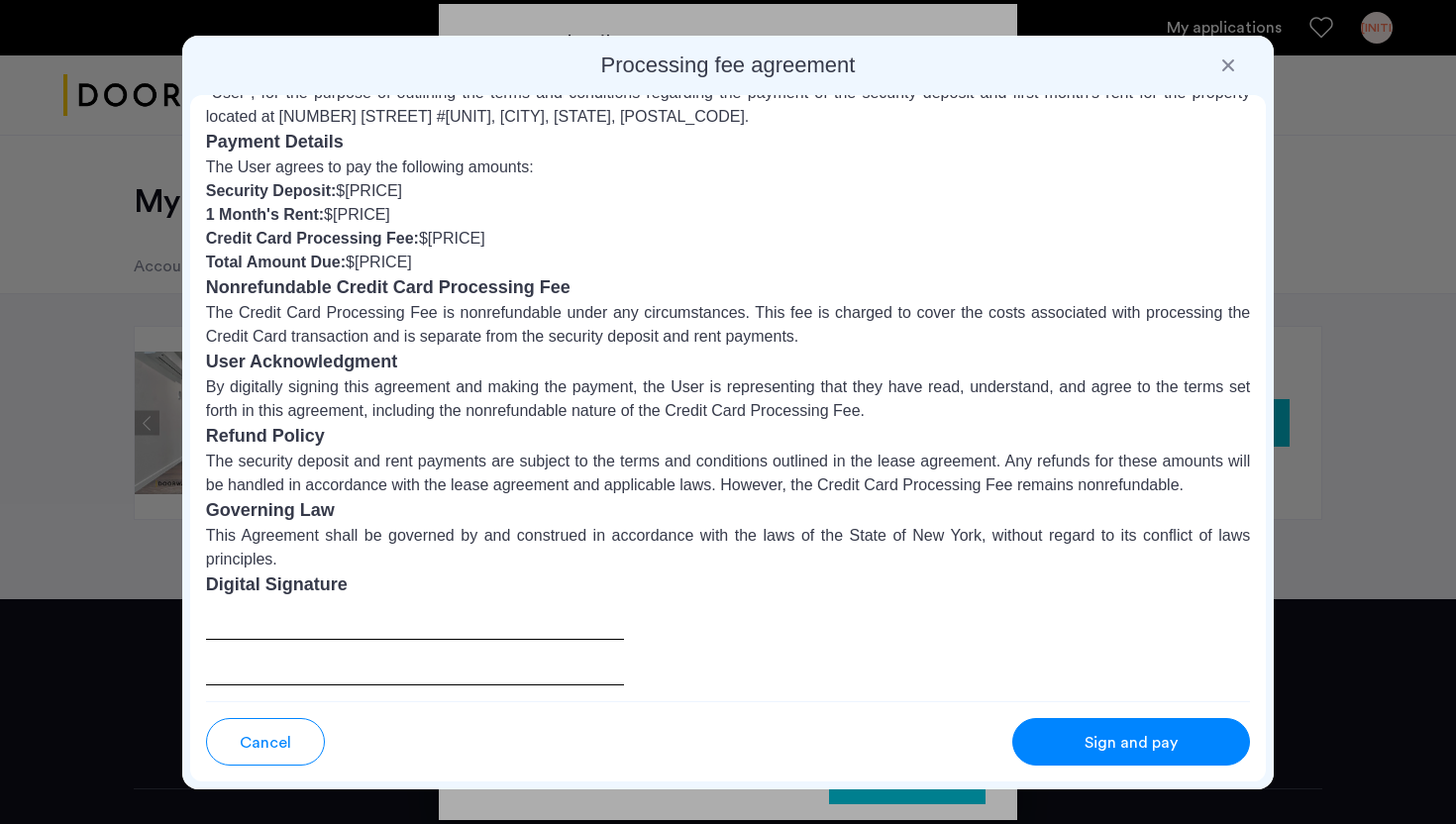 click at bounding box center [415, 642] 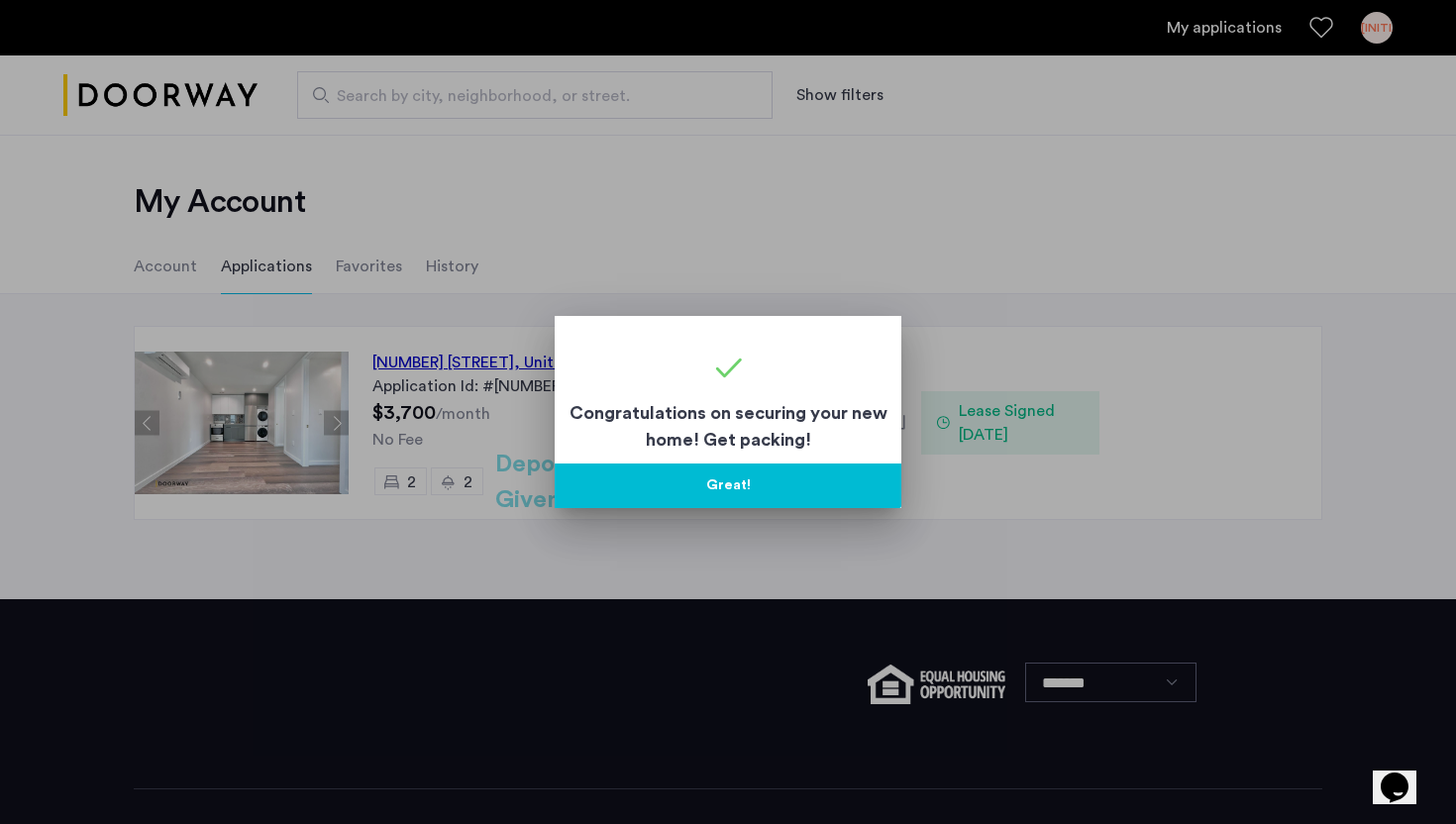 click on "Great!" at bounding box center (728, 485) 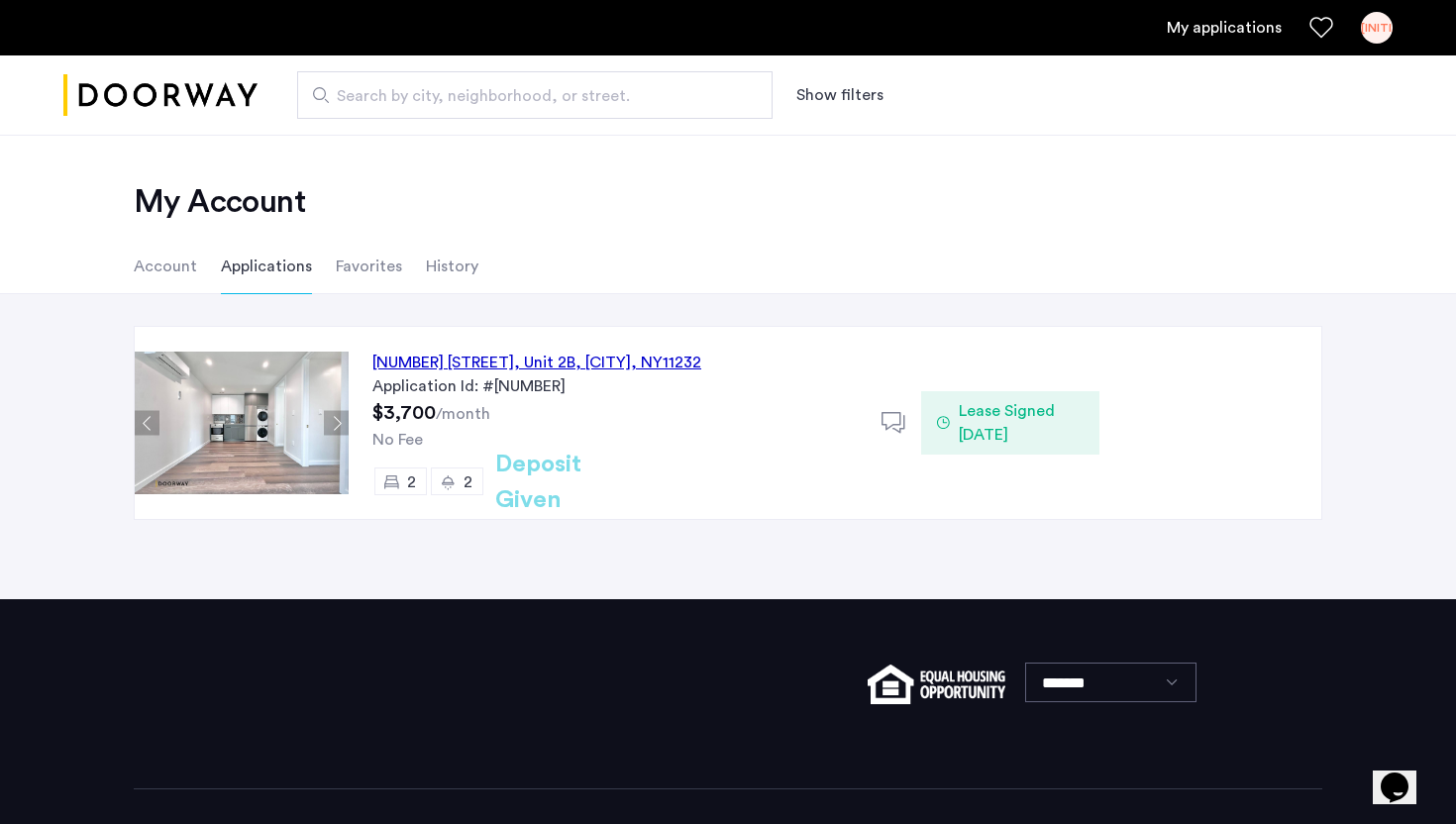 click on "[INITIALS]" at bounding box center (1377, 28) 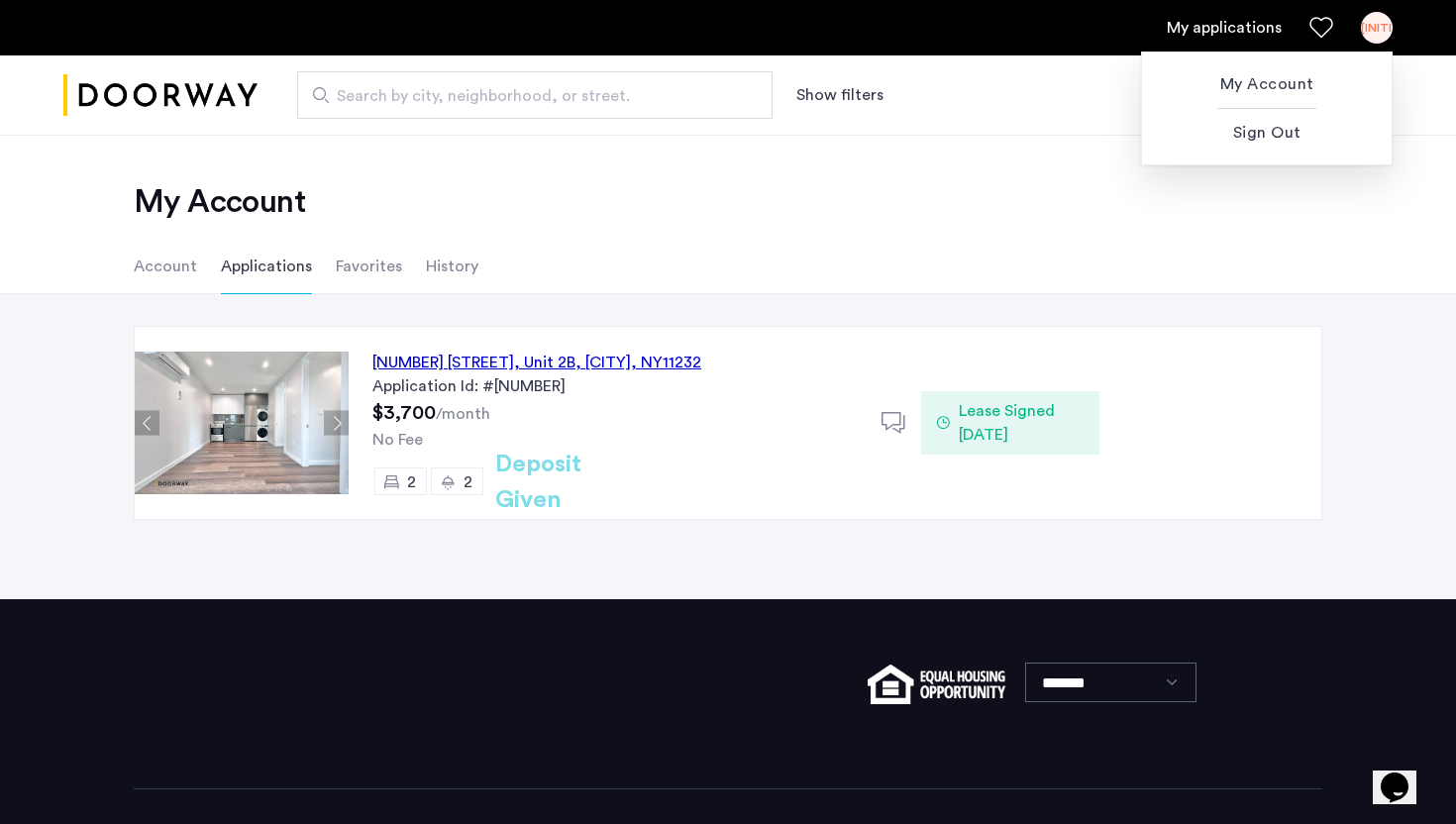 click at bounding box center [728, 412] 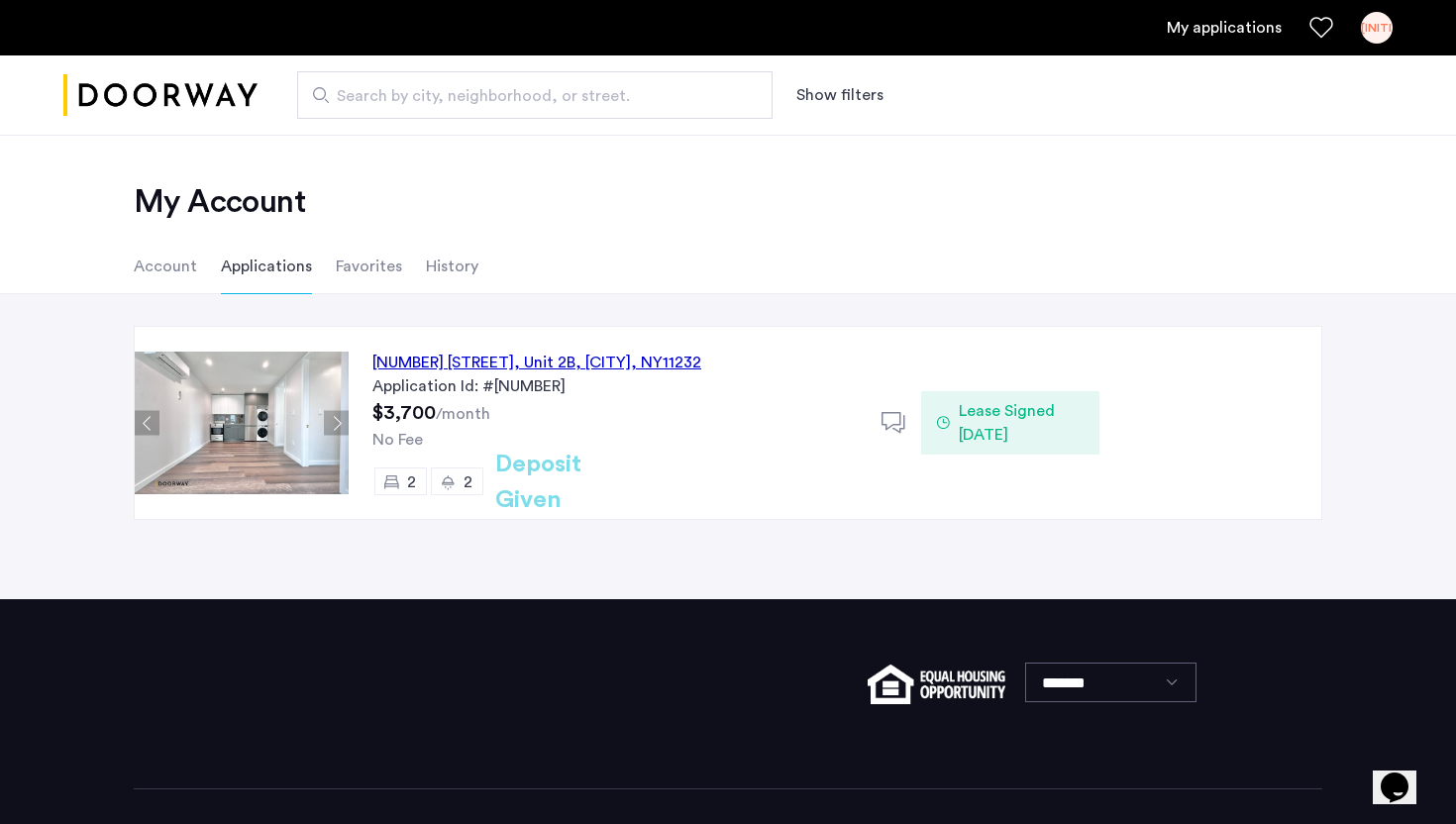 click on "[INITIALS]" at bounding box center (1377, 28) 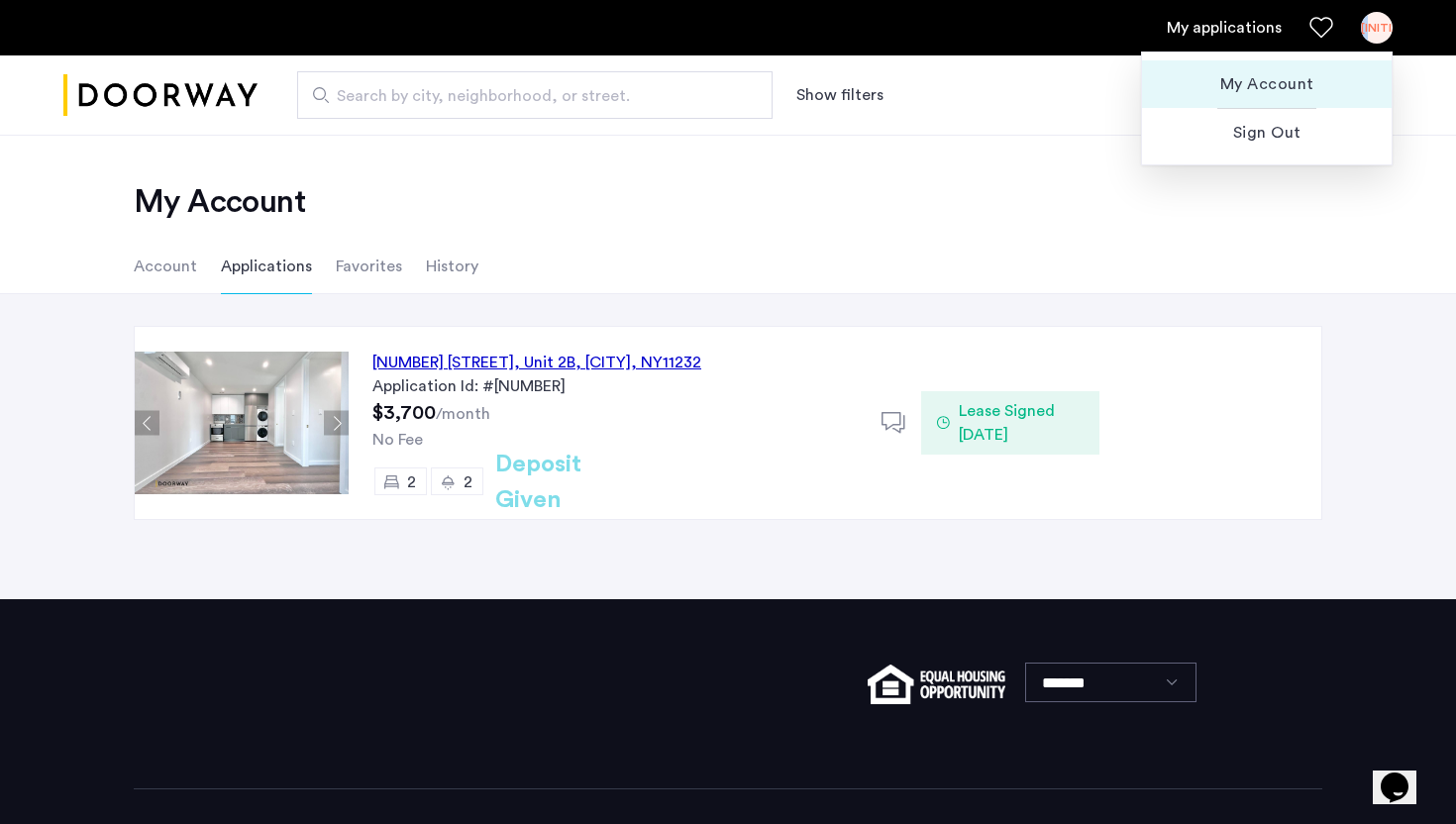 click on "My Account" at bounding box center (1267, 84) 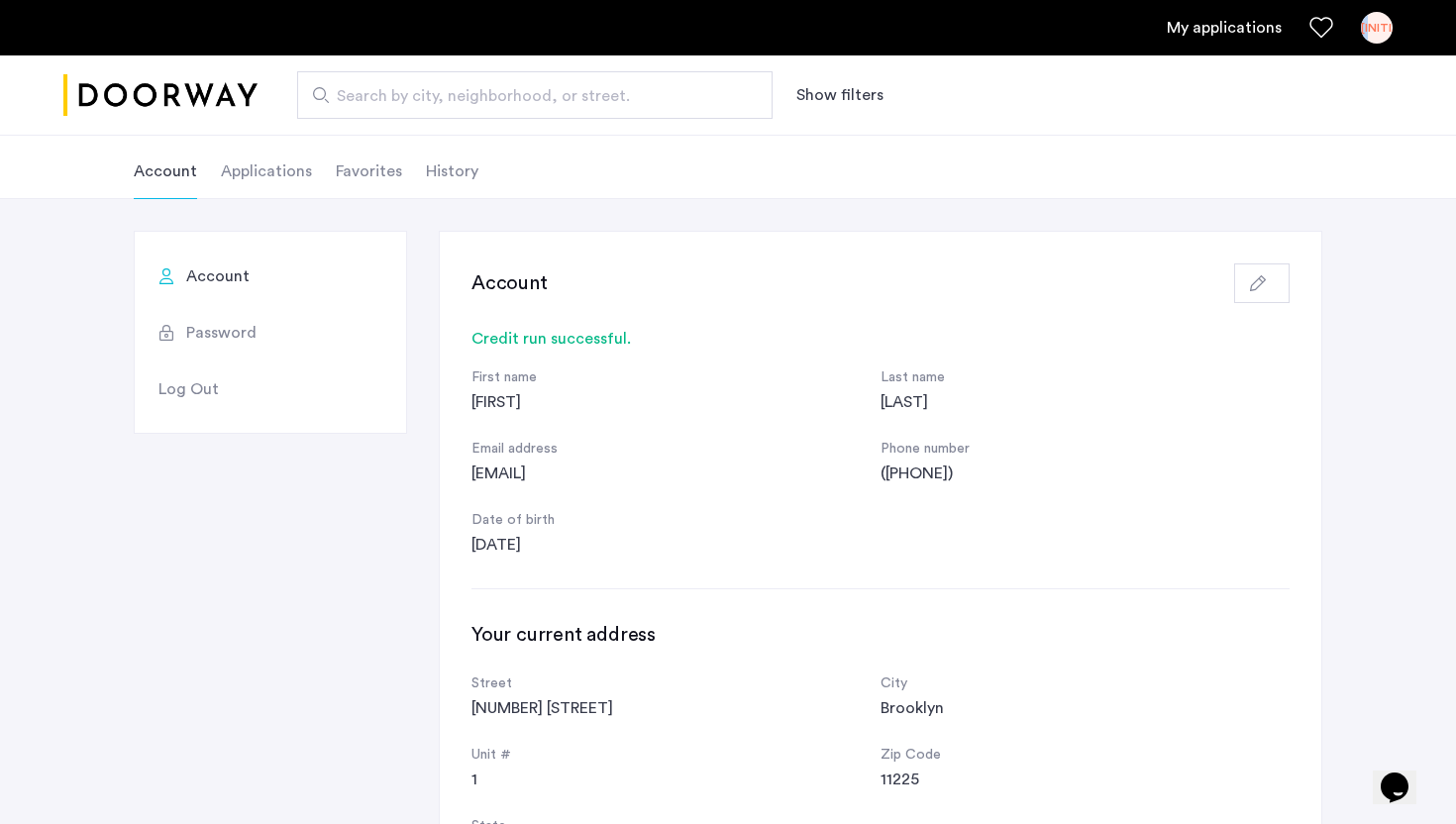 scroll, scrollTop: 8, scrollLeft: 0, axis: vertical 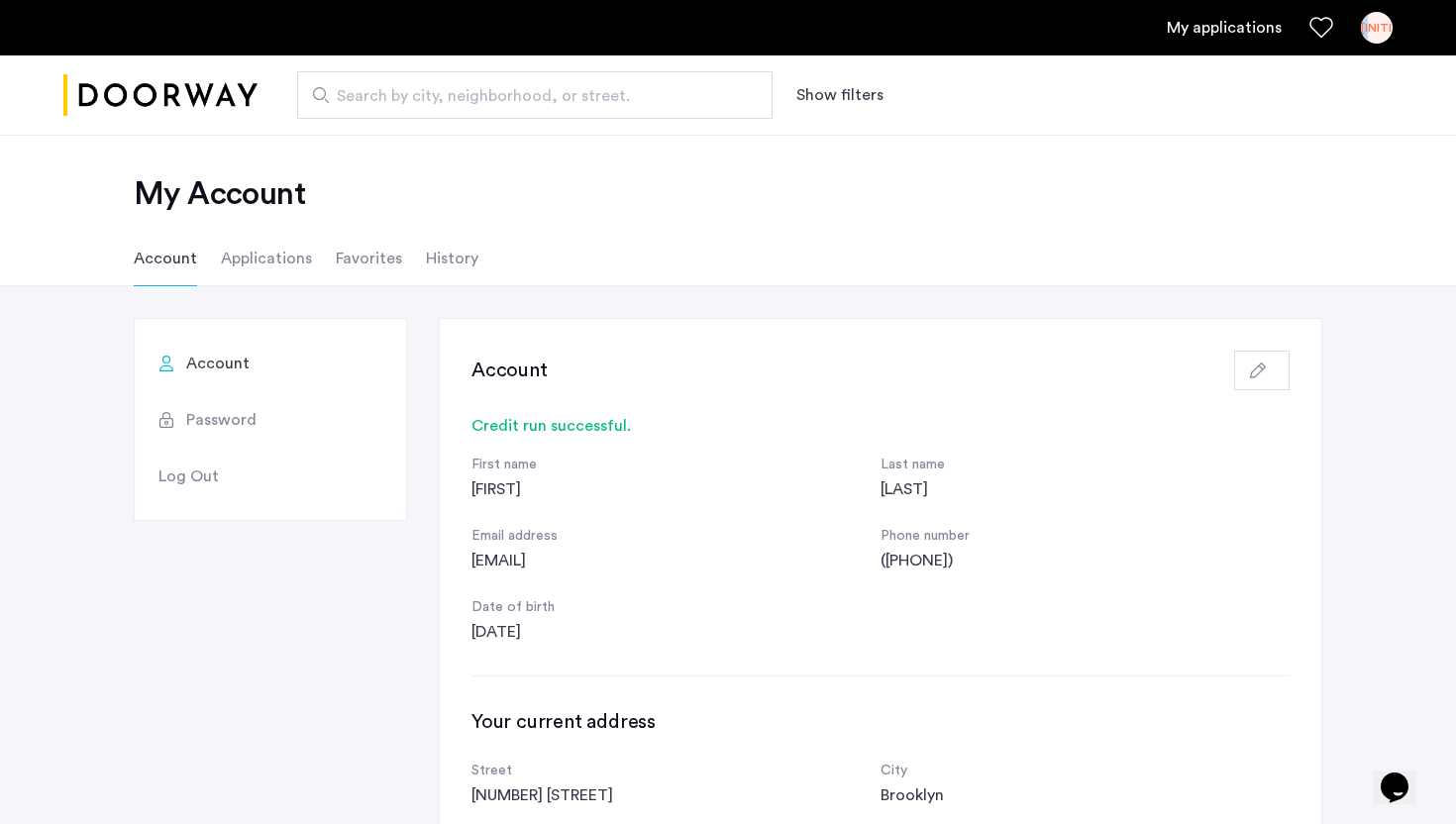 click on "Applications" 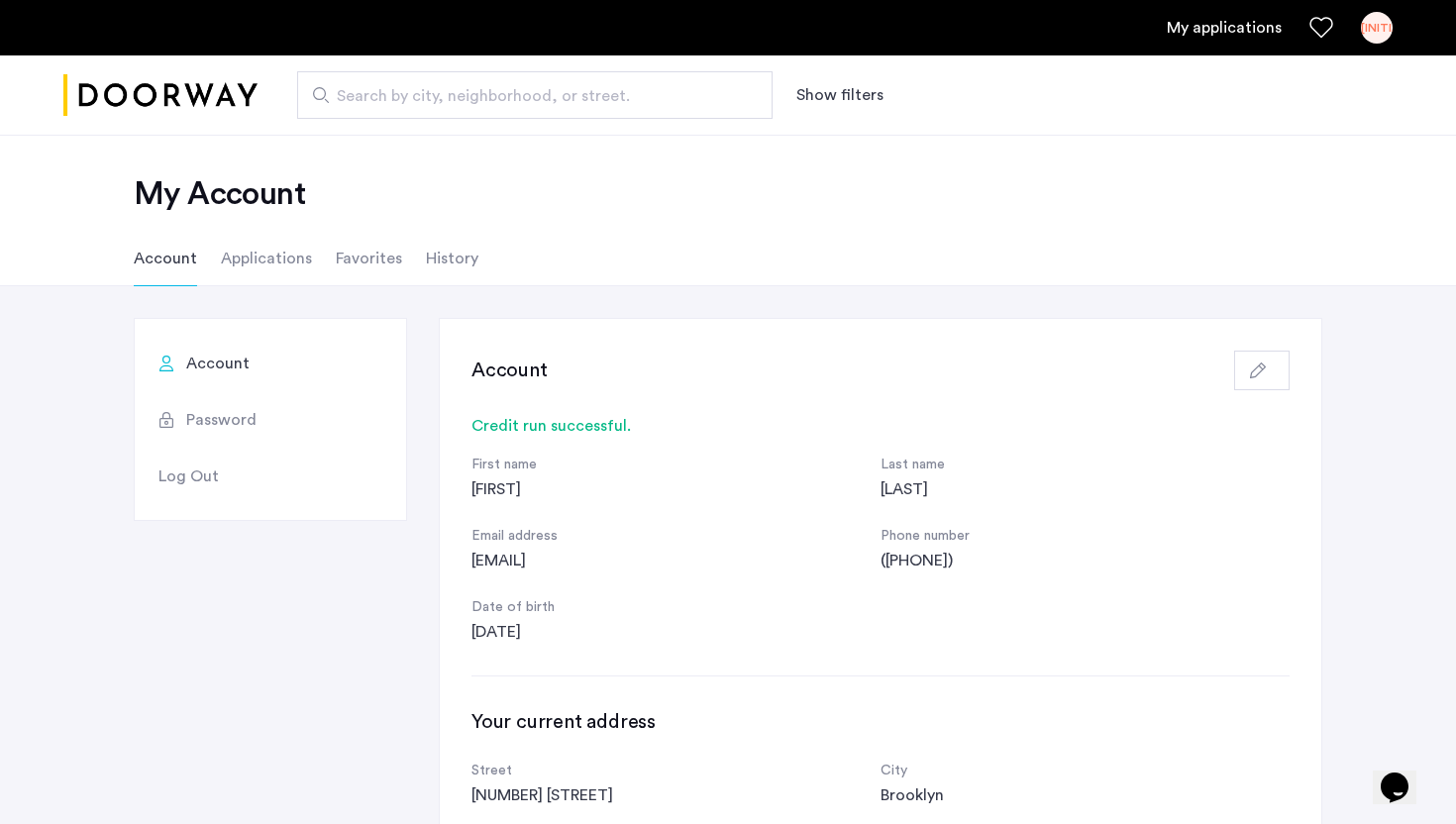 scroll, scrollTop: 0, scrollLeft: 0, axis: both 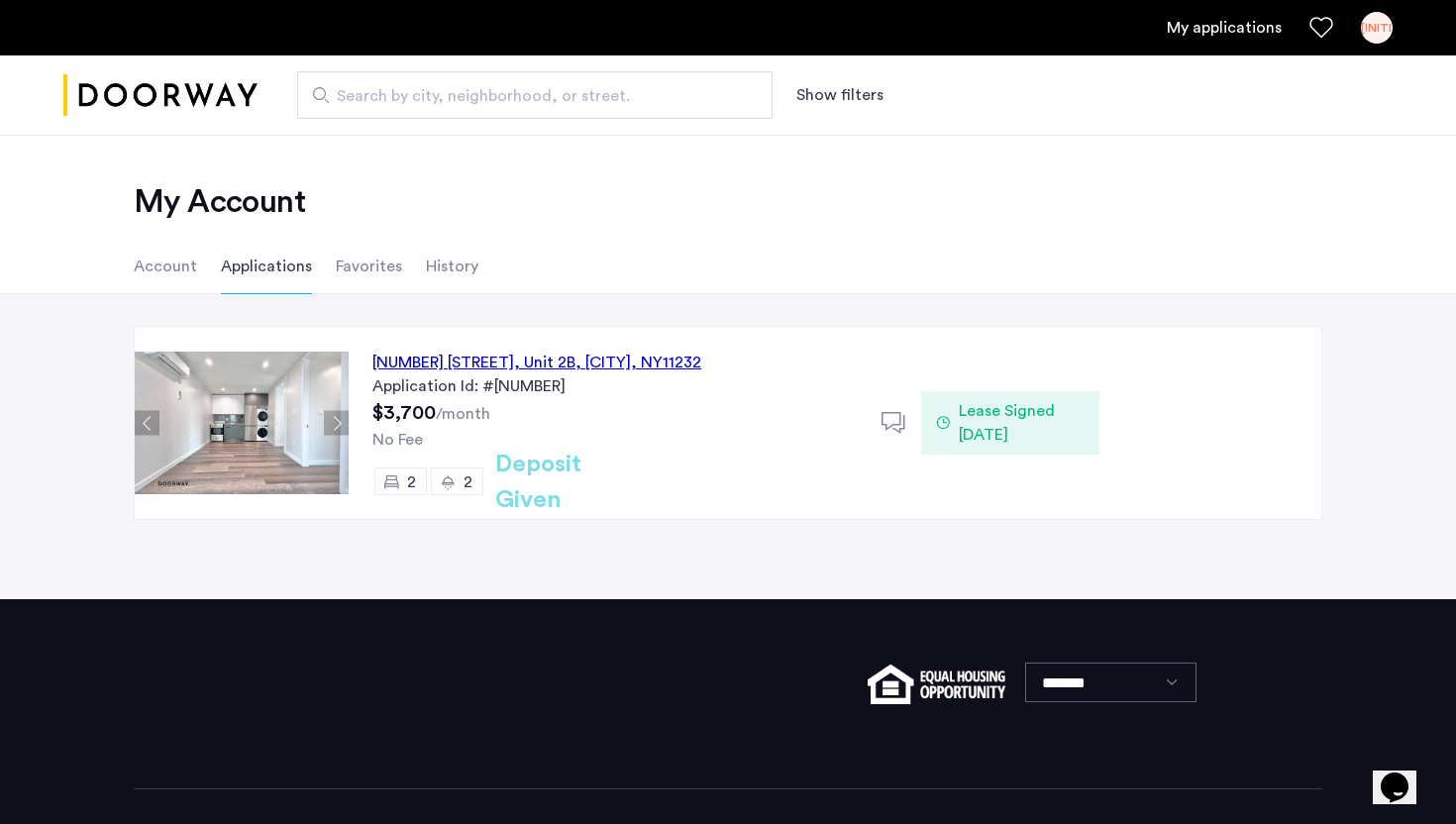 click on "Account" 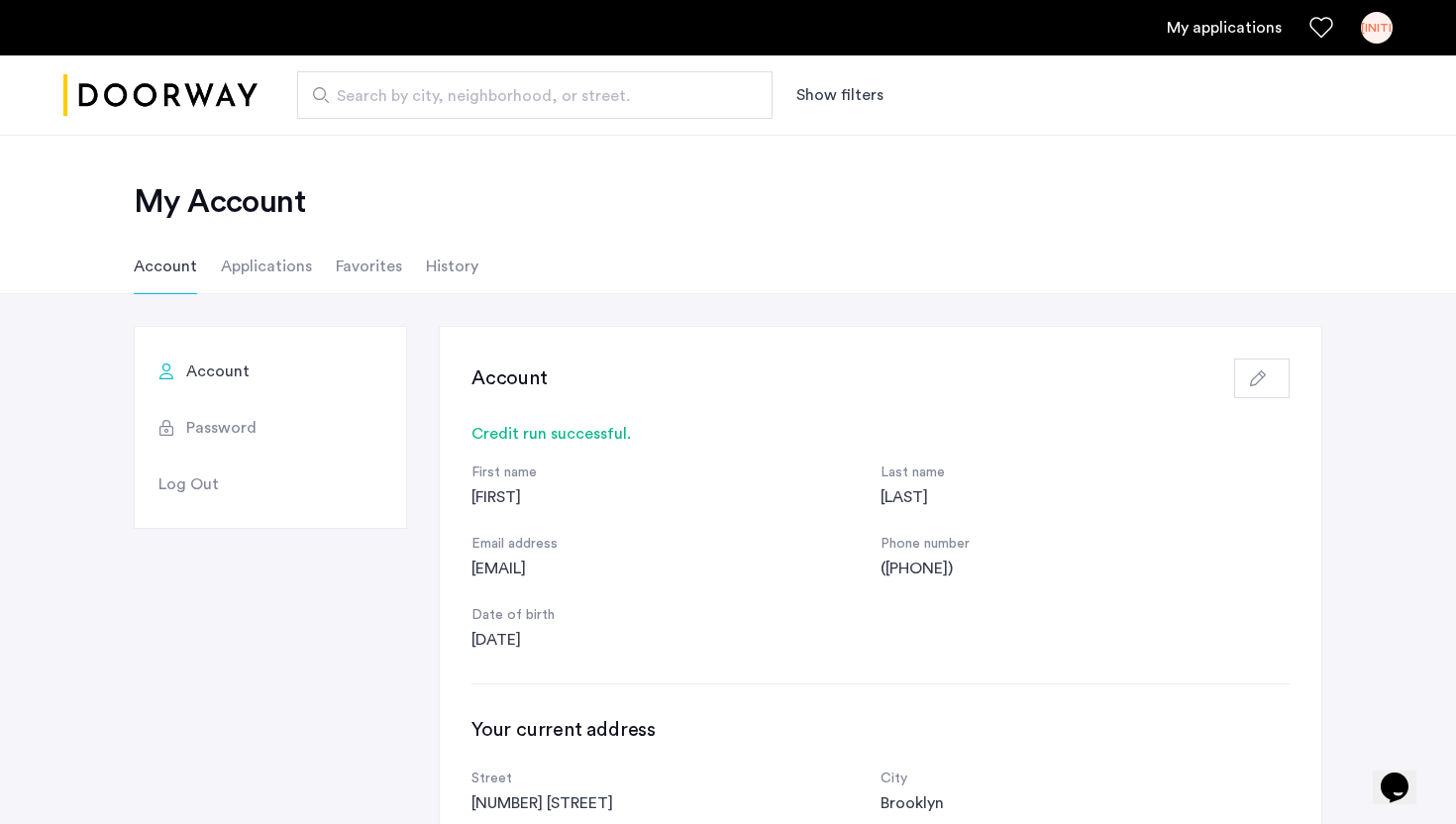 click on "Account Applications Favorites History" 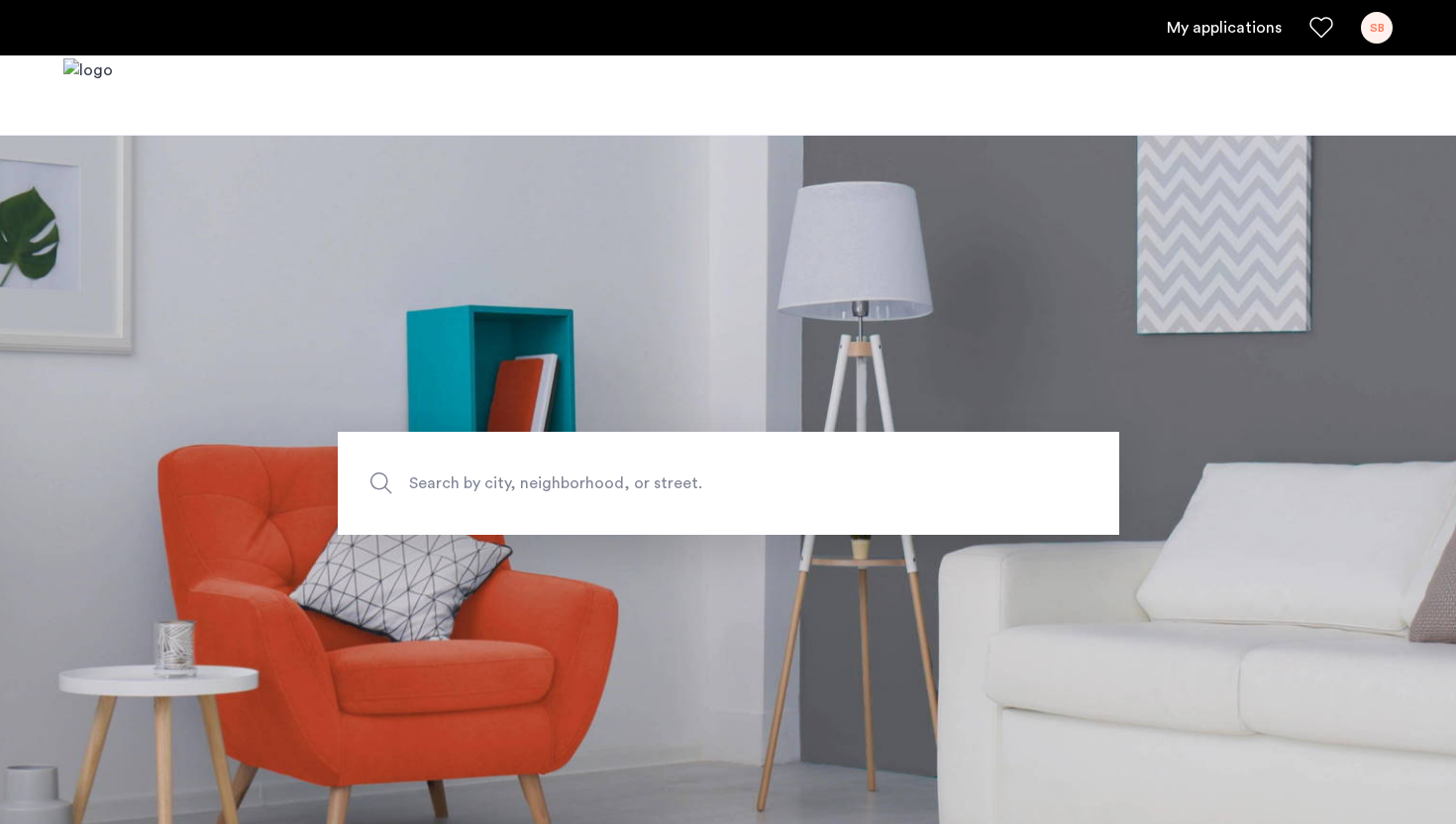 scroll, scrollTop: 0, scrollLeft: 0, axis: both 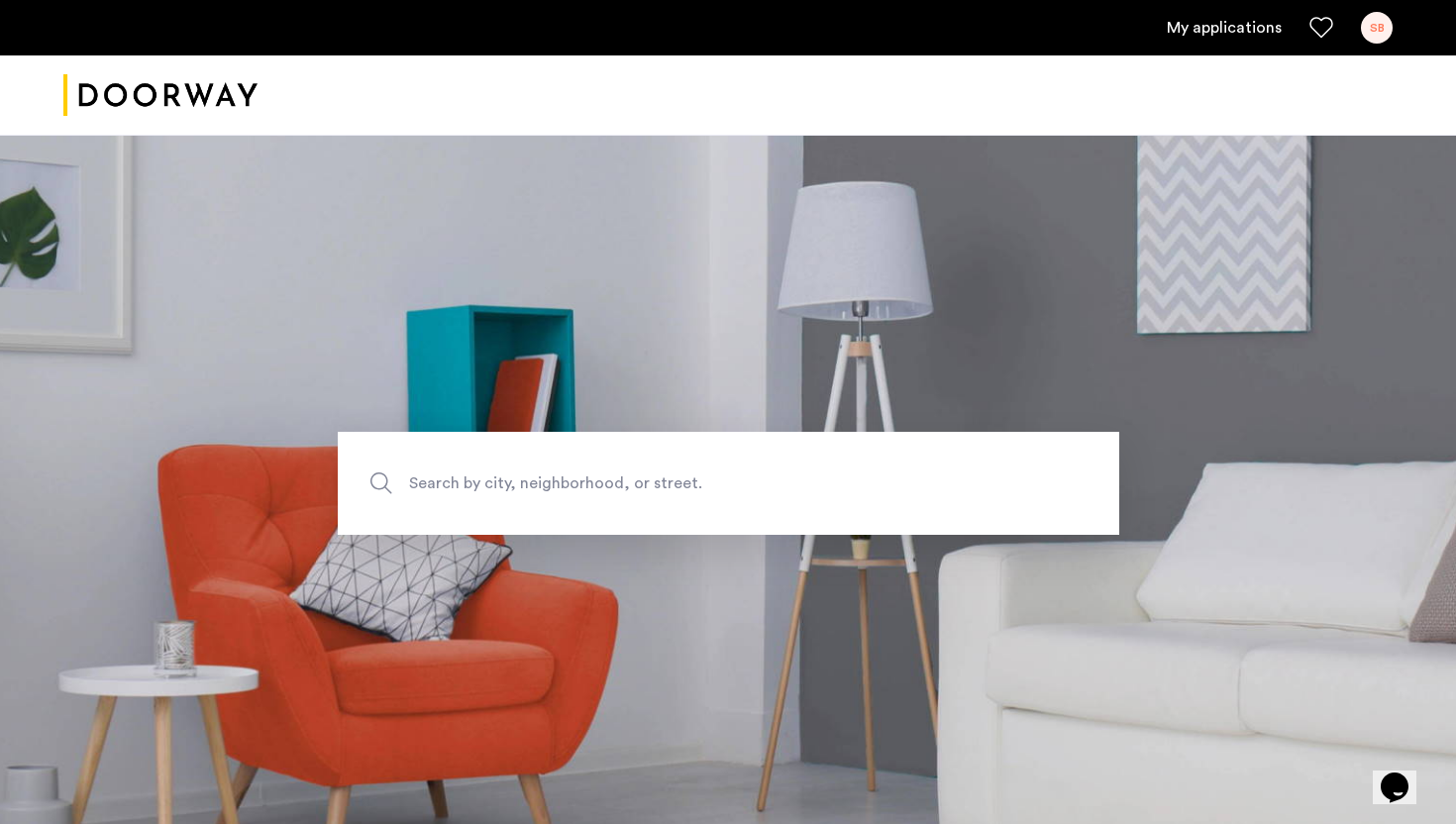 click on "My applications SB" at bounding box center [728, 28] 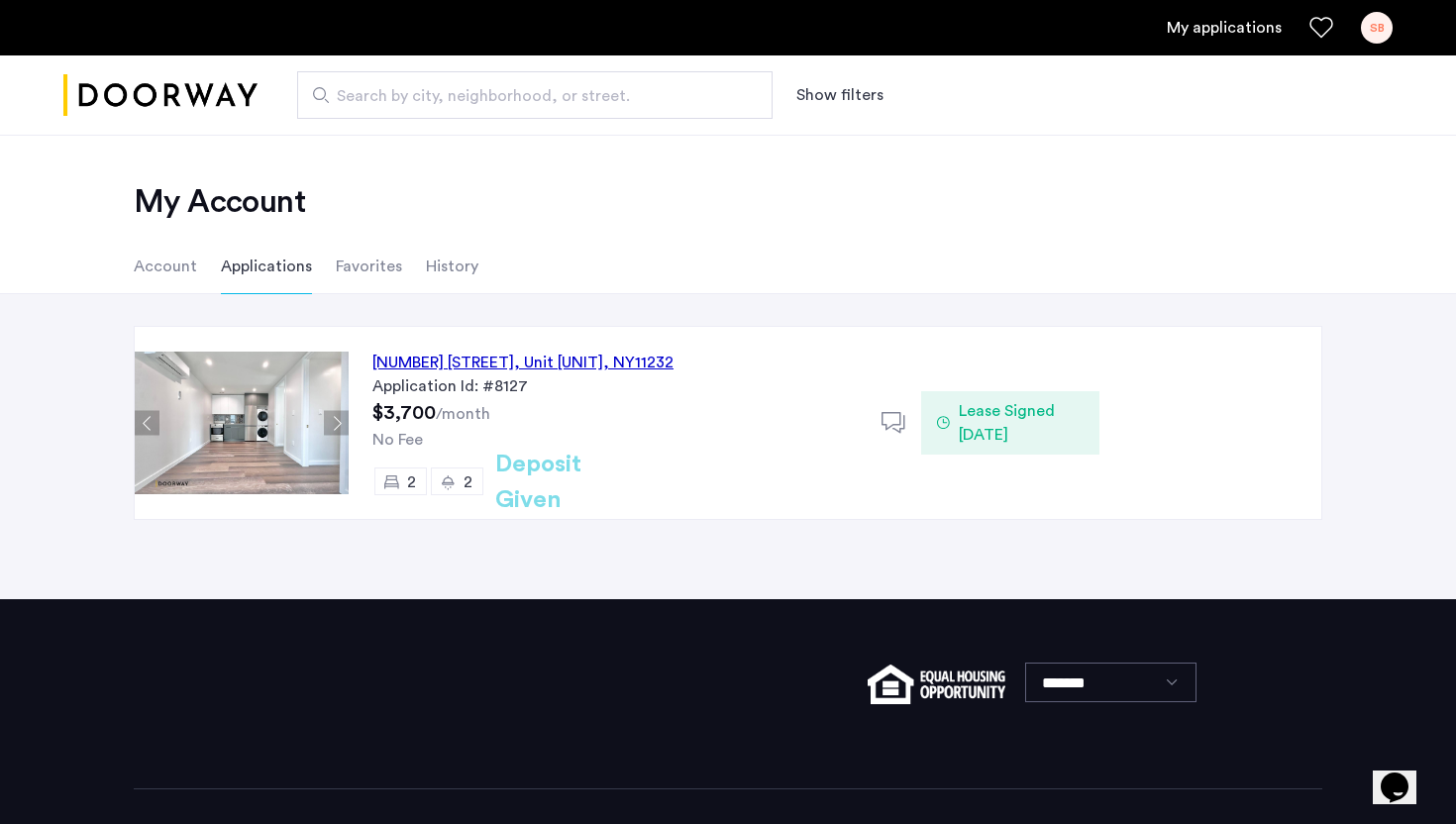 click on "Lease Signed [DATE]" 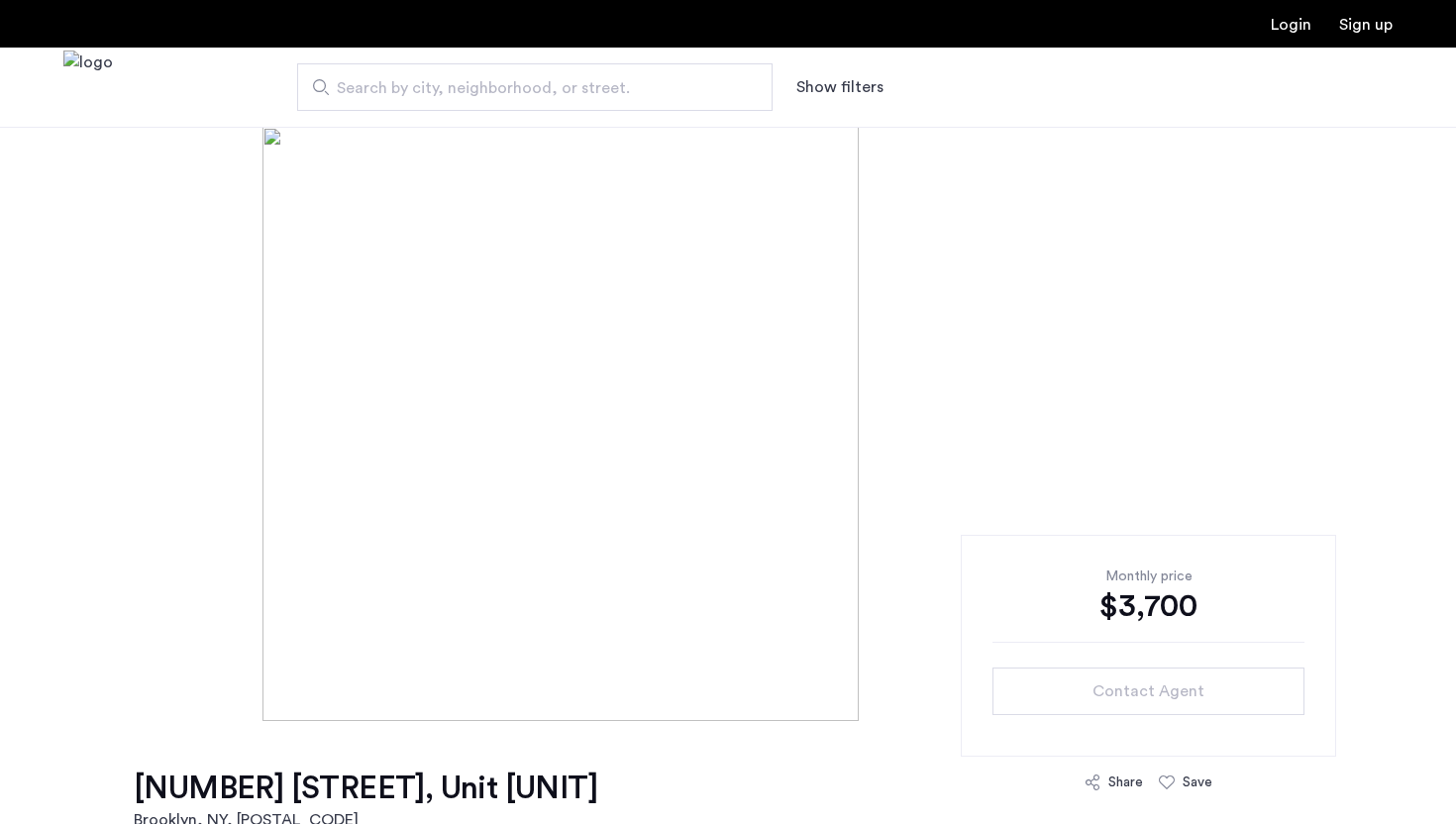 scroll, scrollTop: 0, scrollLeft: 0, axis: both 